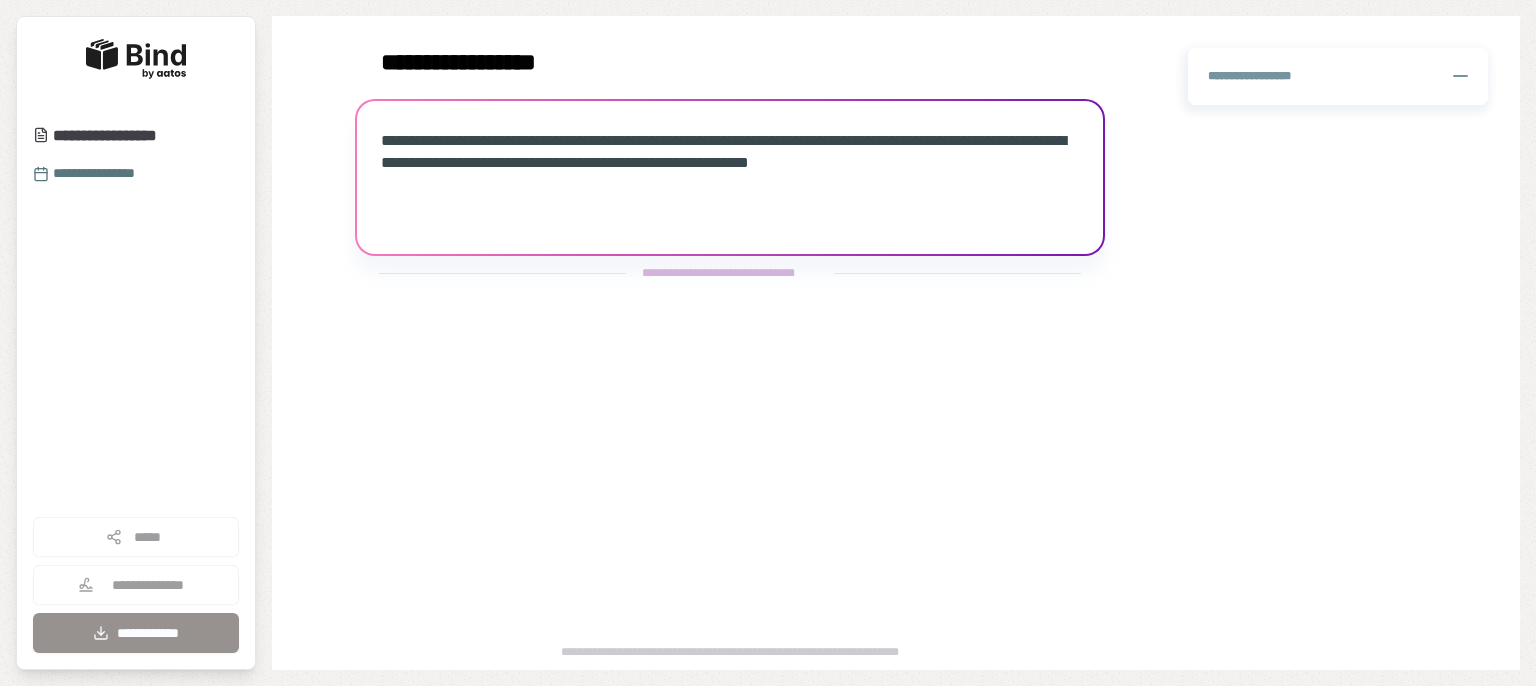 scroll, scrollTop: 0, scrollLeft: 0, axis: both 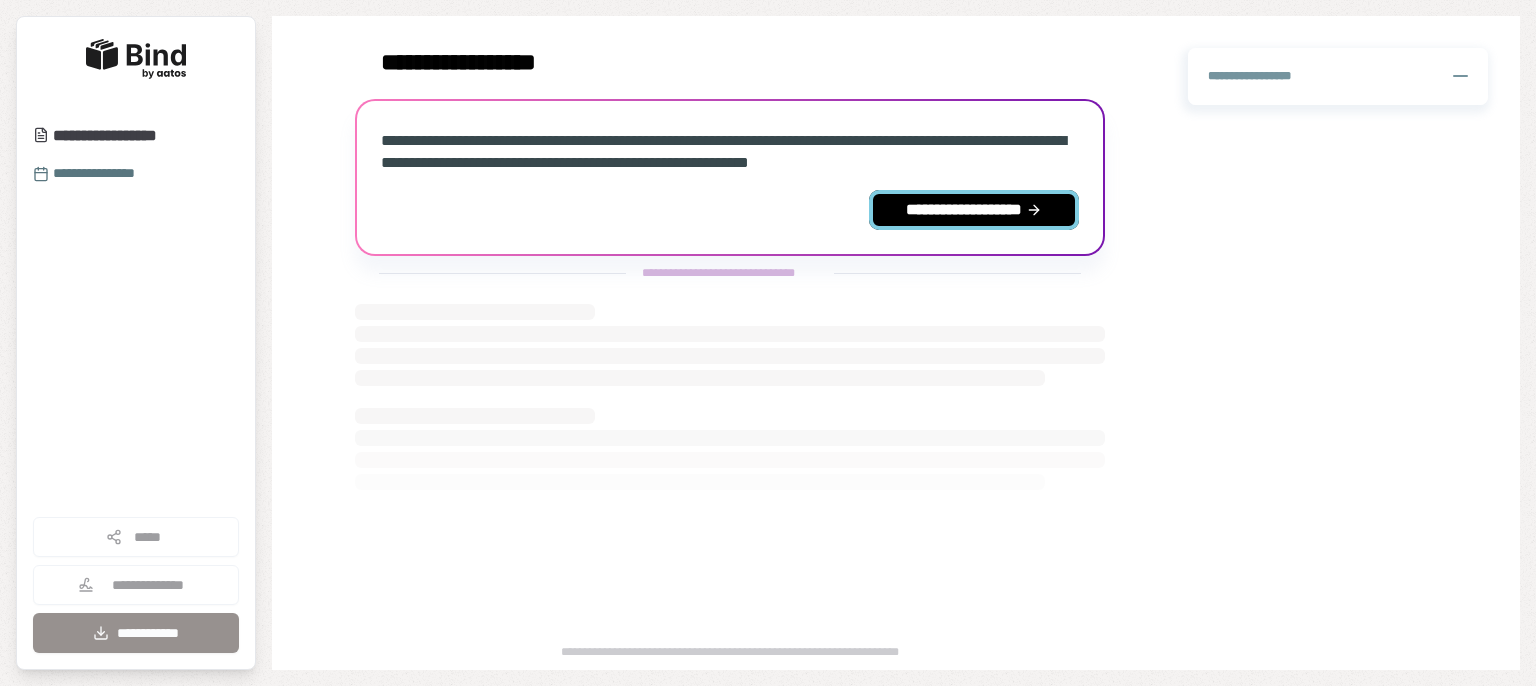 click on "**********" at bounding box center (974, 210) 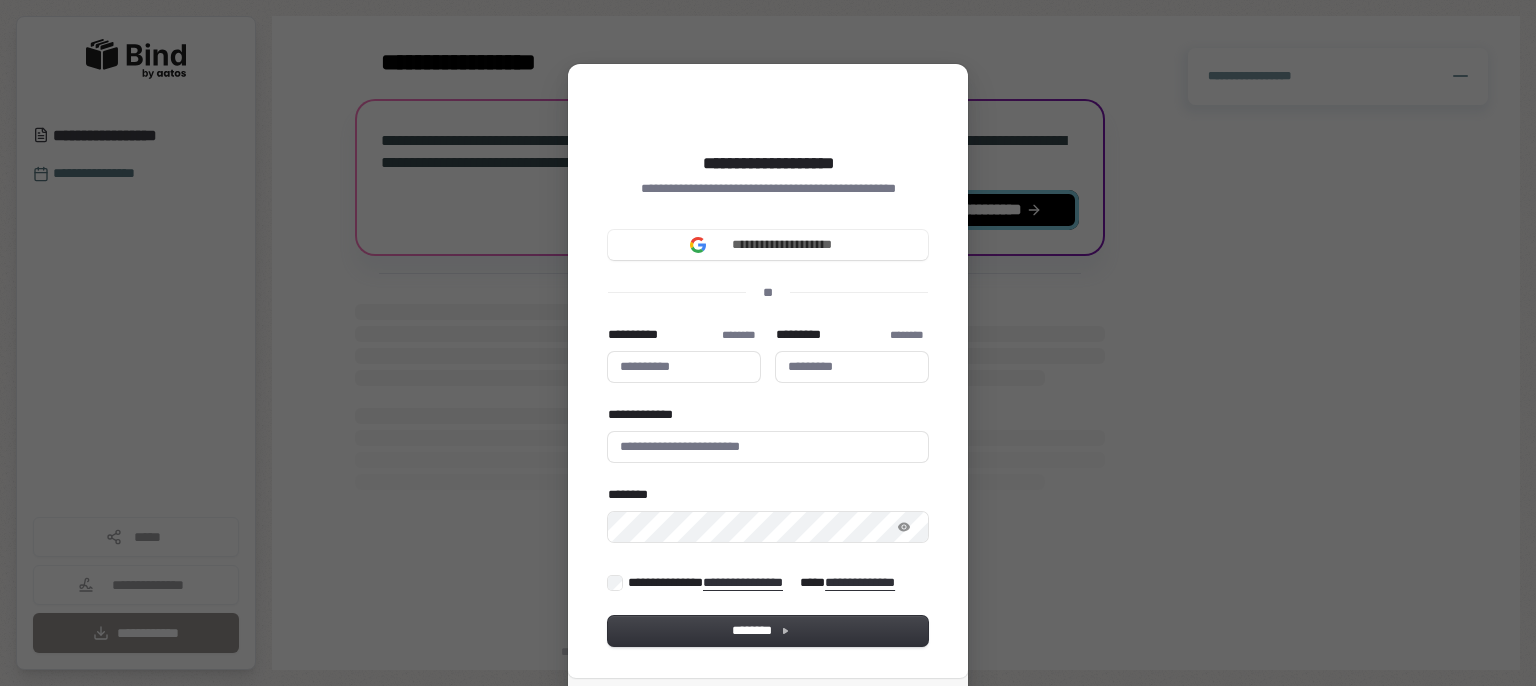 type 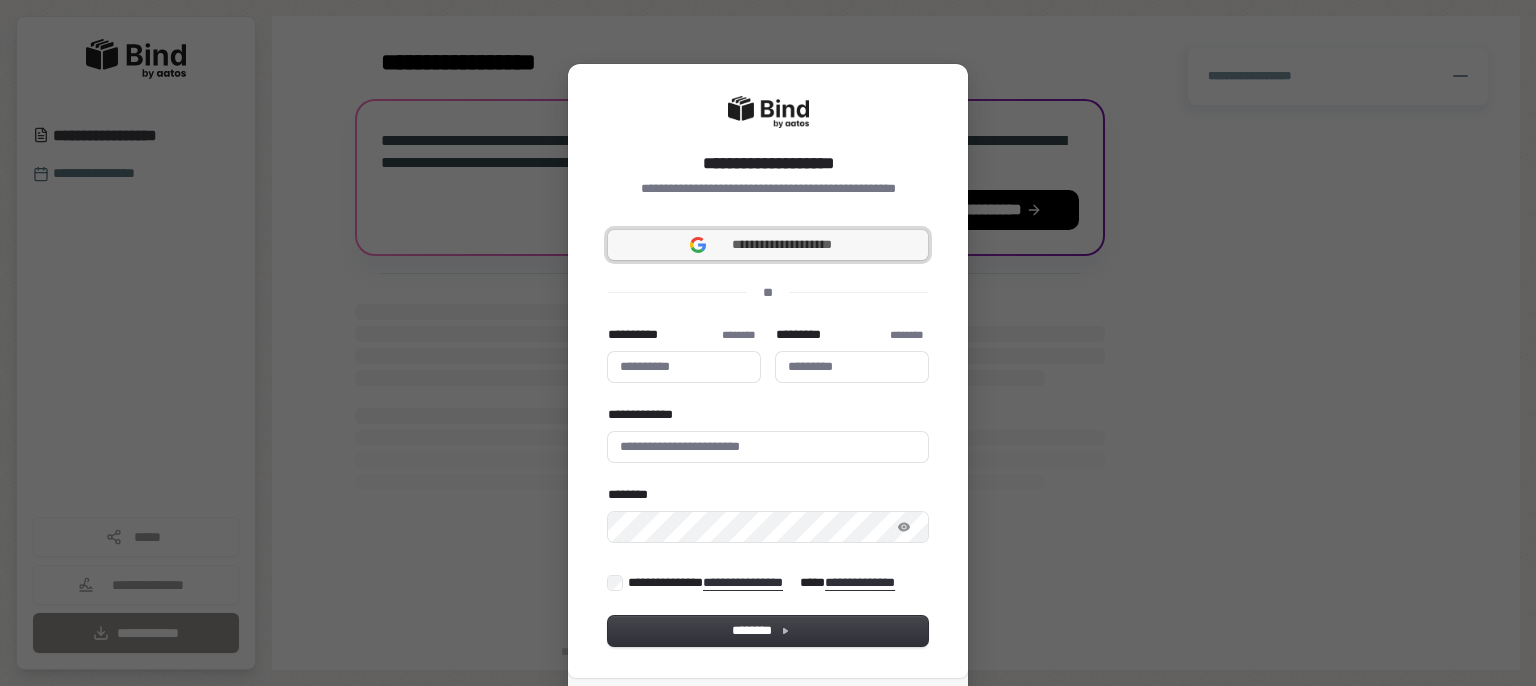 click on "**********" at bounding box center [768, 245] 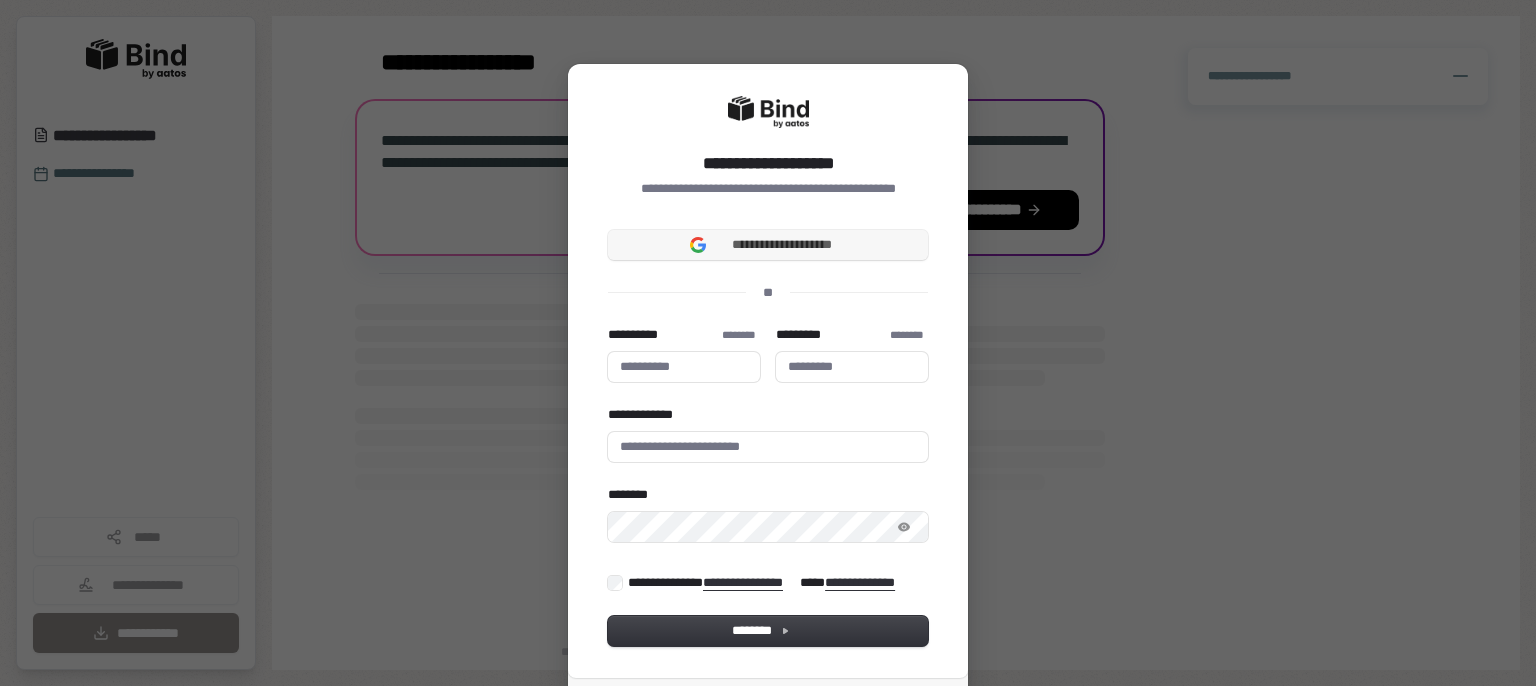 type 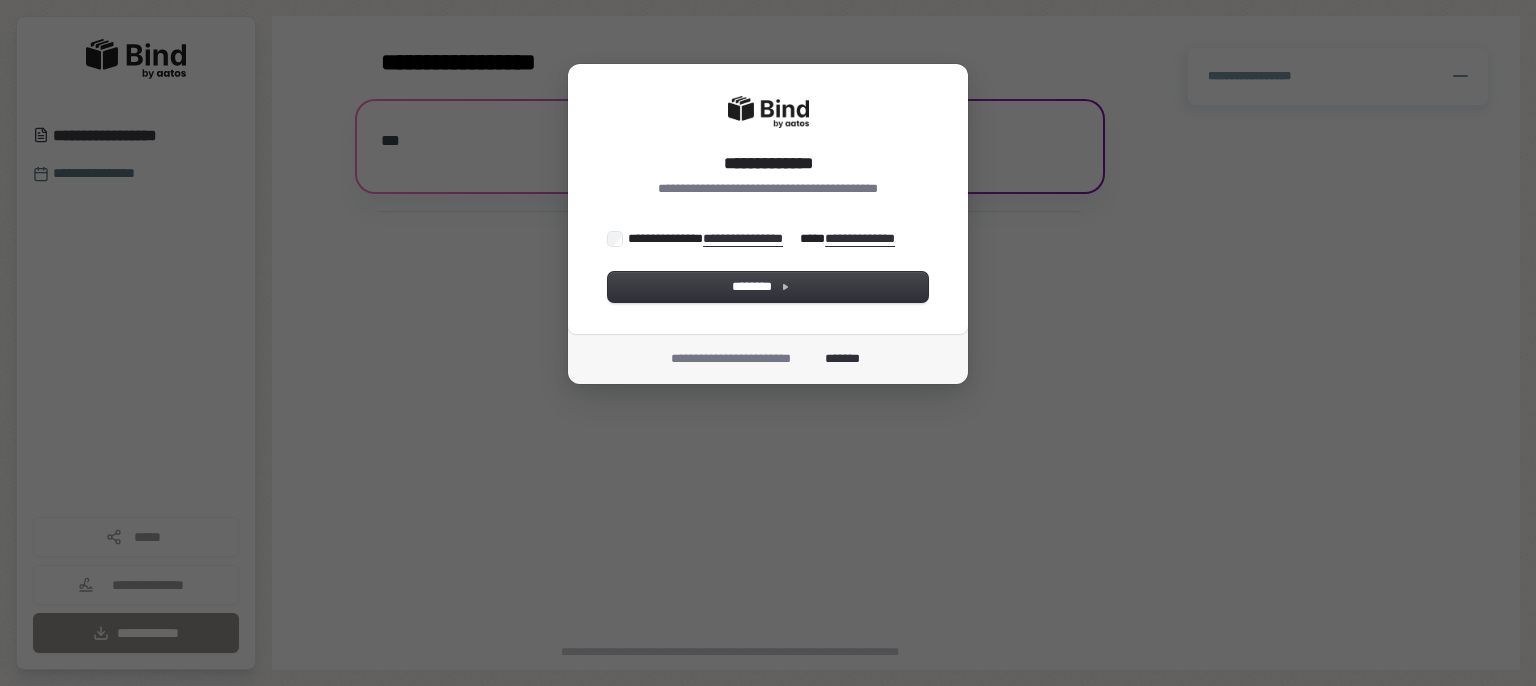 scroll, scrollTop: 0, scrollLeft: 0, axis: both 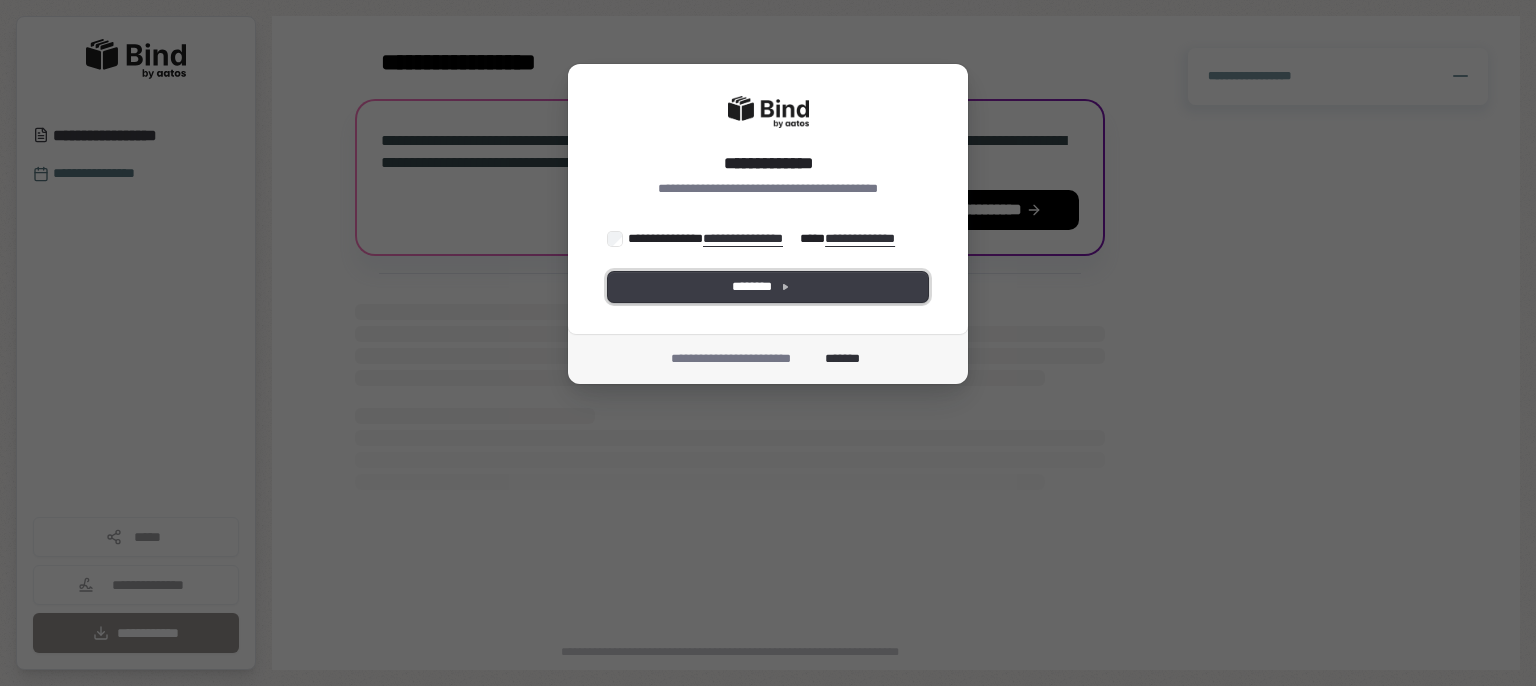 click on "********" at bounding box center [768, 287] 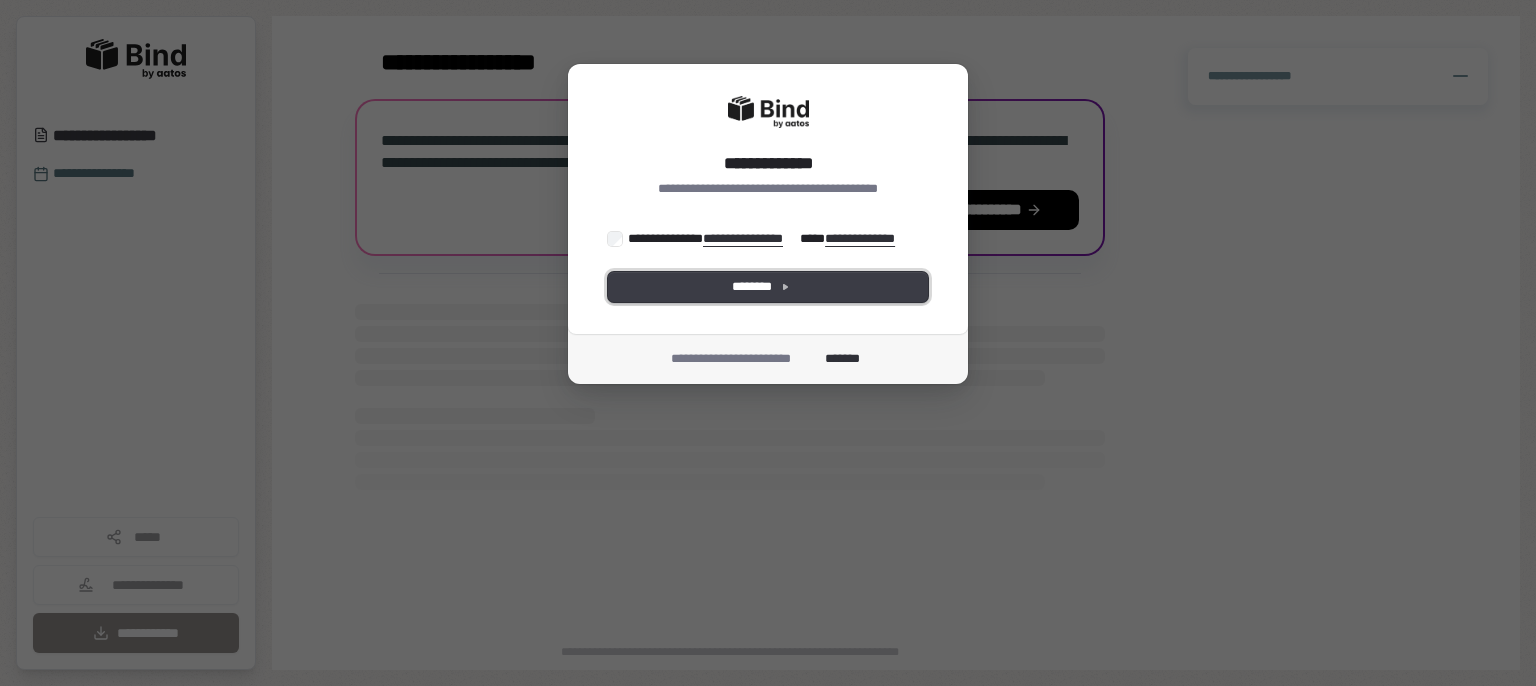 click on "********" at bounding box center [768, 287] 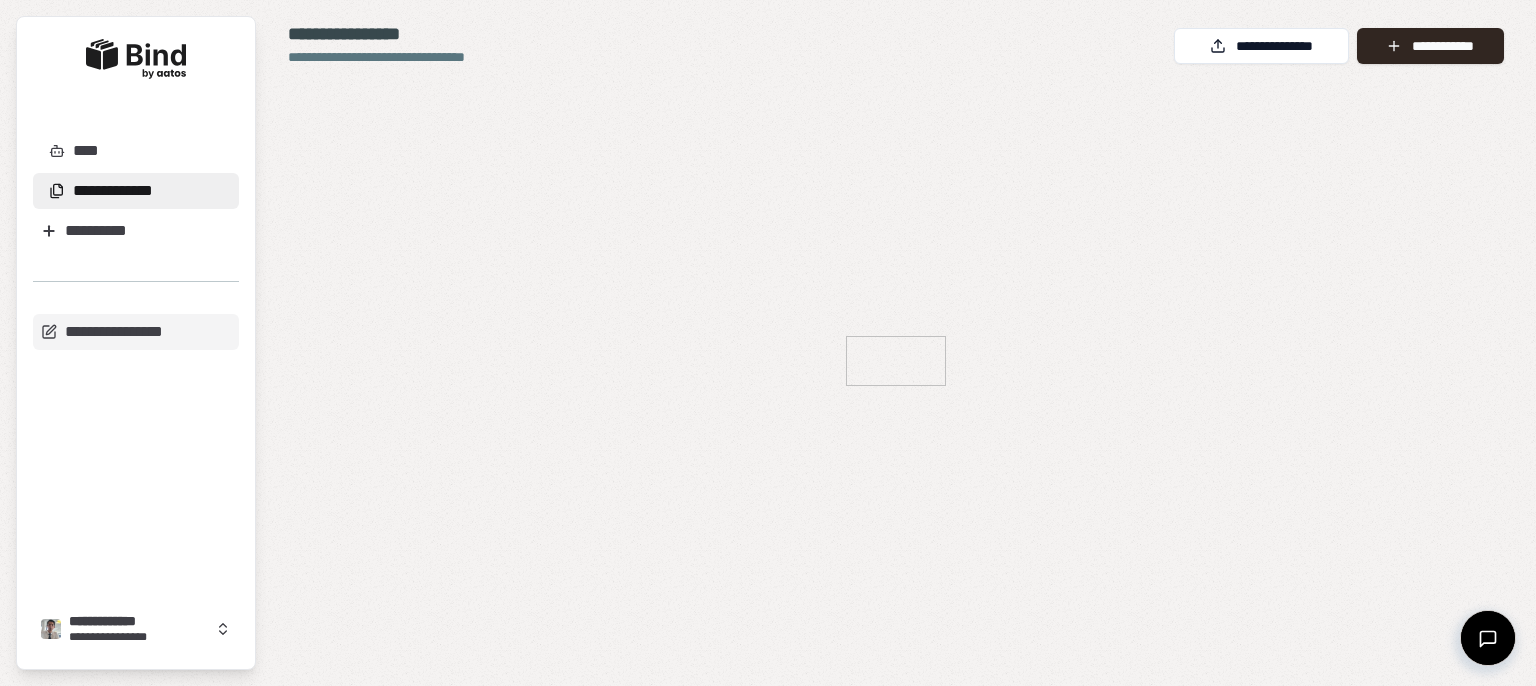 scroll, scrollTop: 0, scrollLeft: 0, axis: both 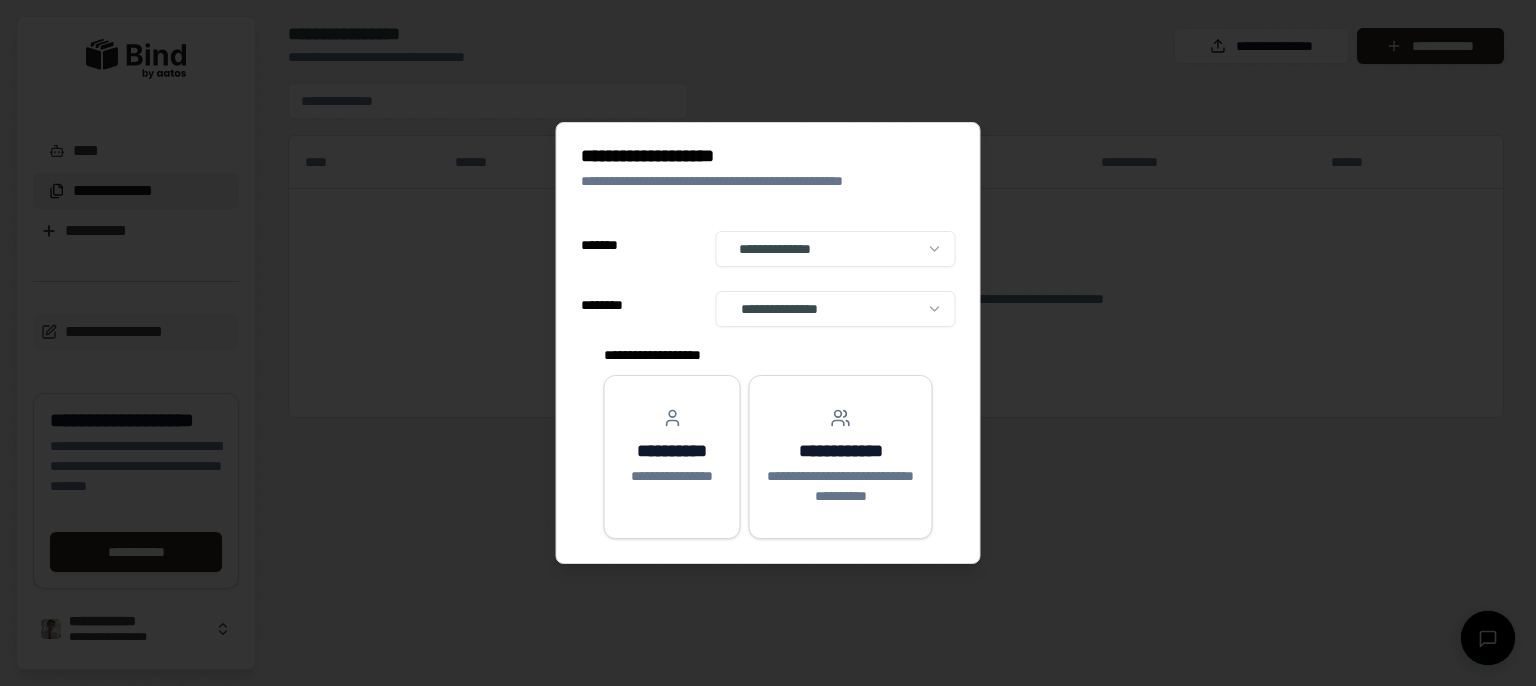 select on "**" 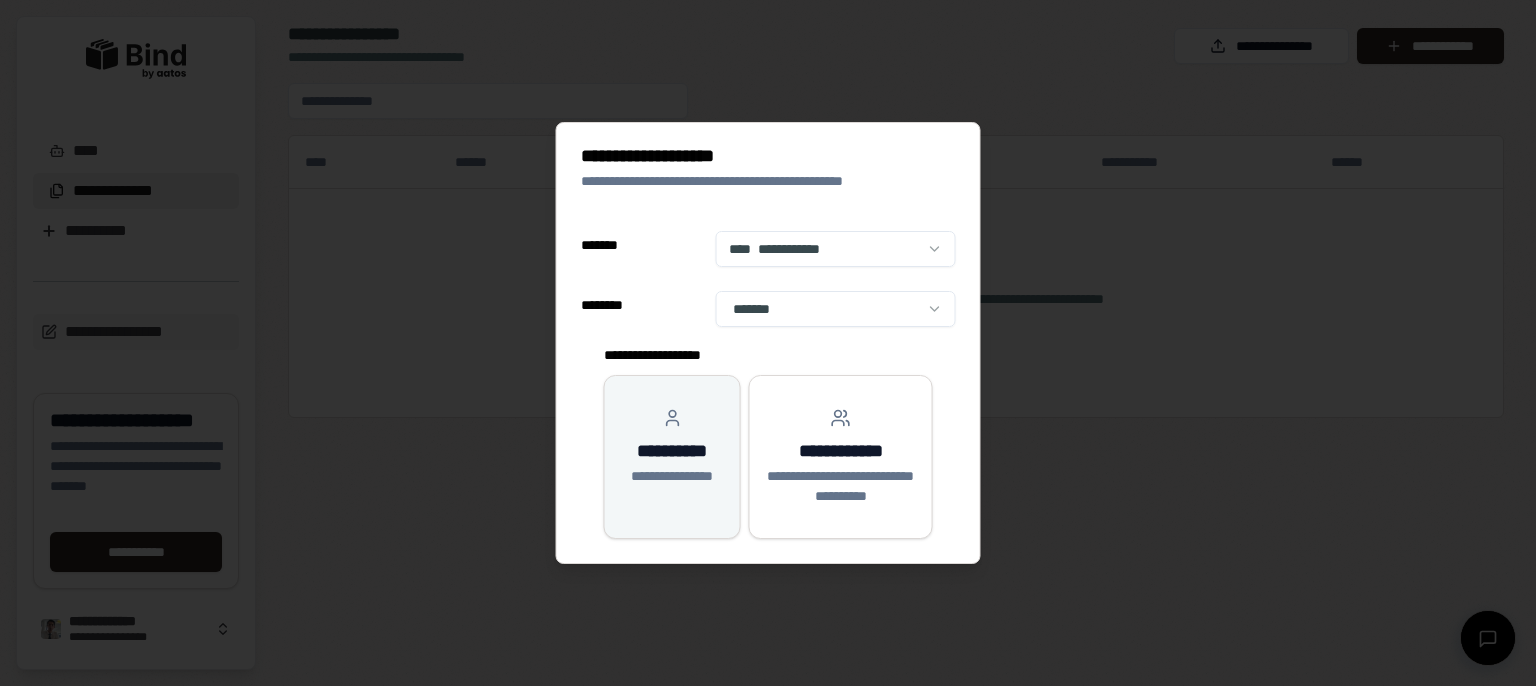 click on "**********" at bounding box center [672, 451] 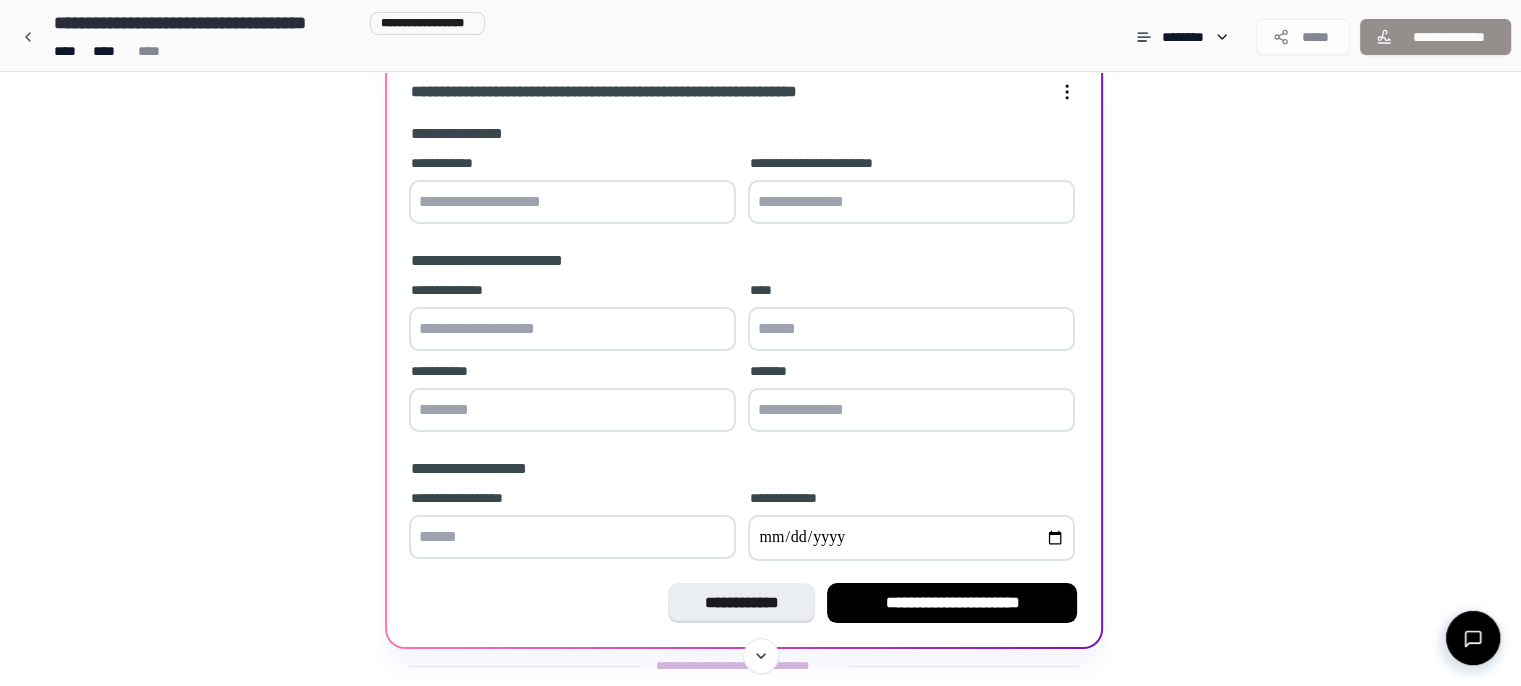 scroll, scrollTop: 0, scrollLeft: 0, axis: both 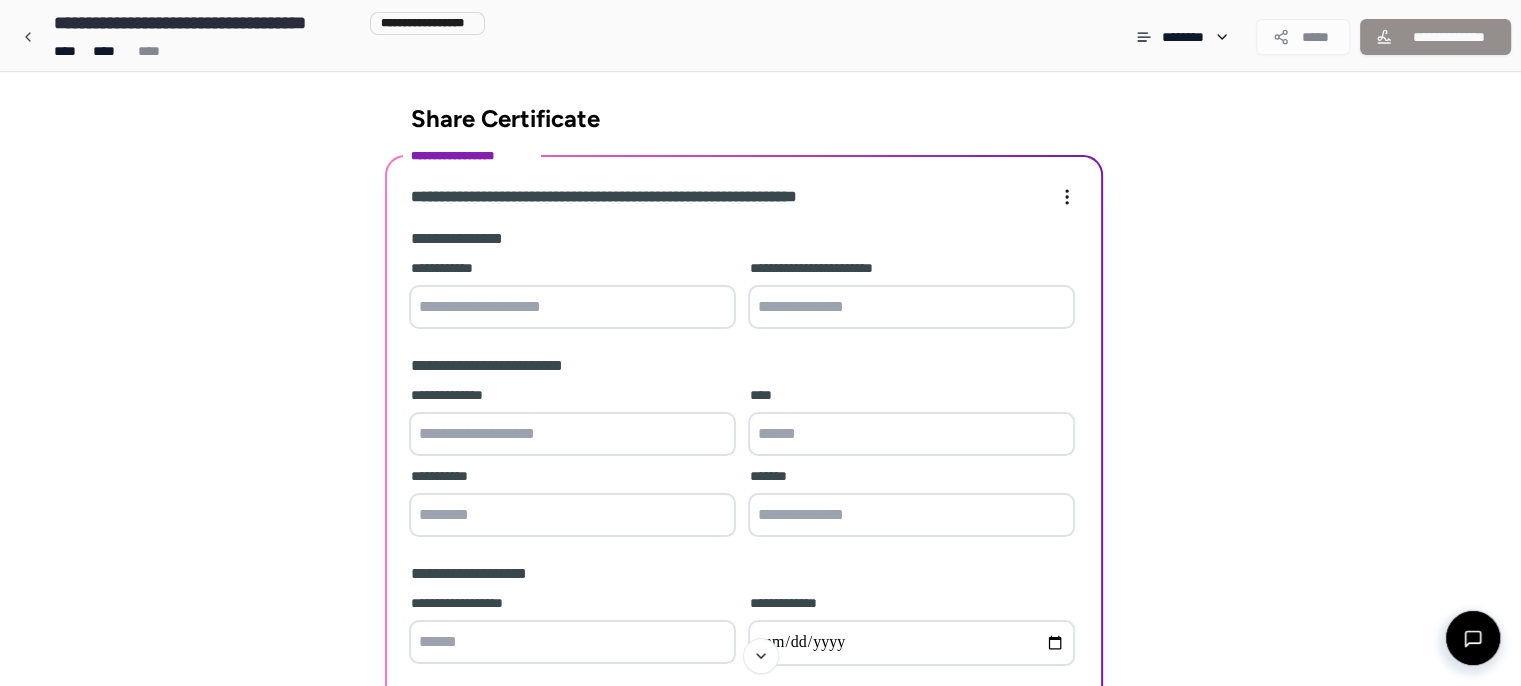 click at bounding box center [572, 307] 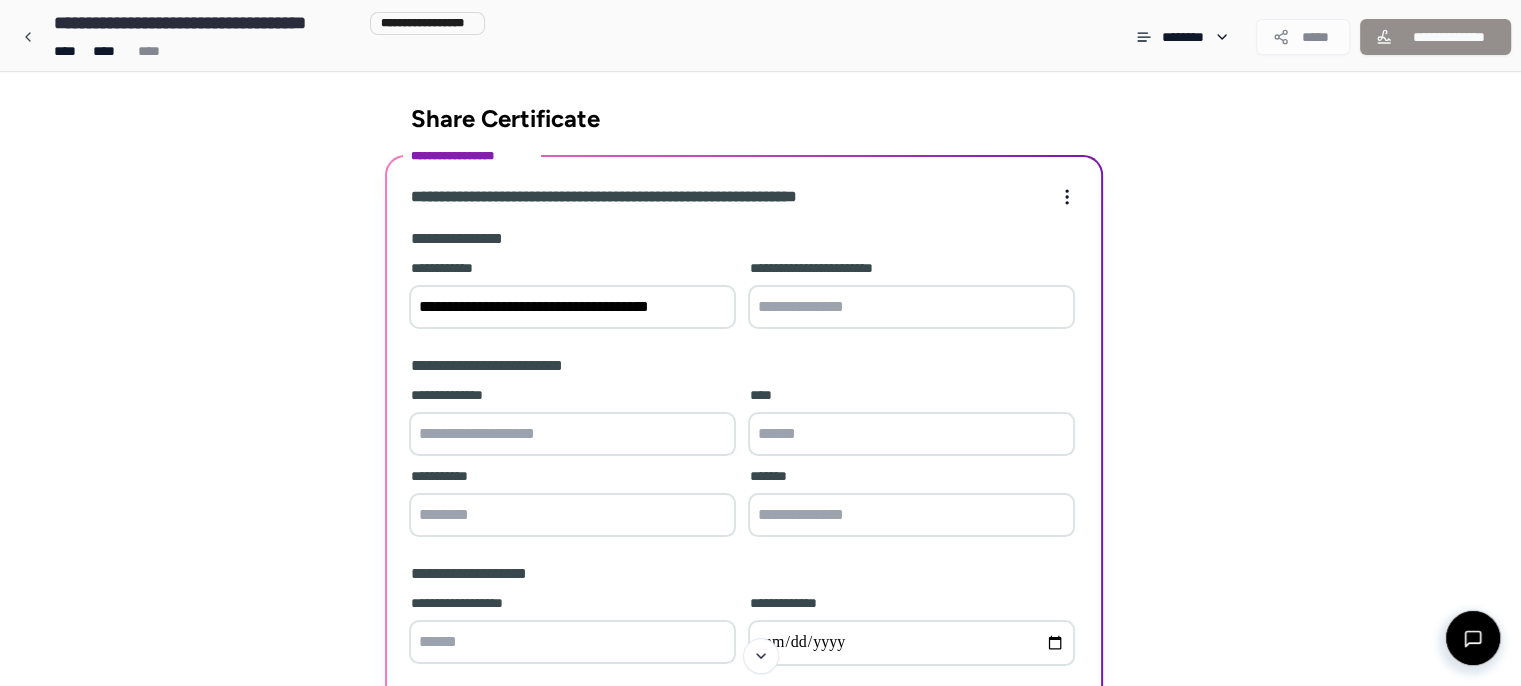 paste 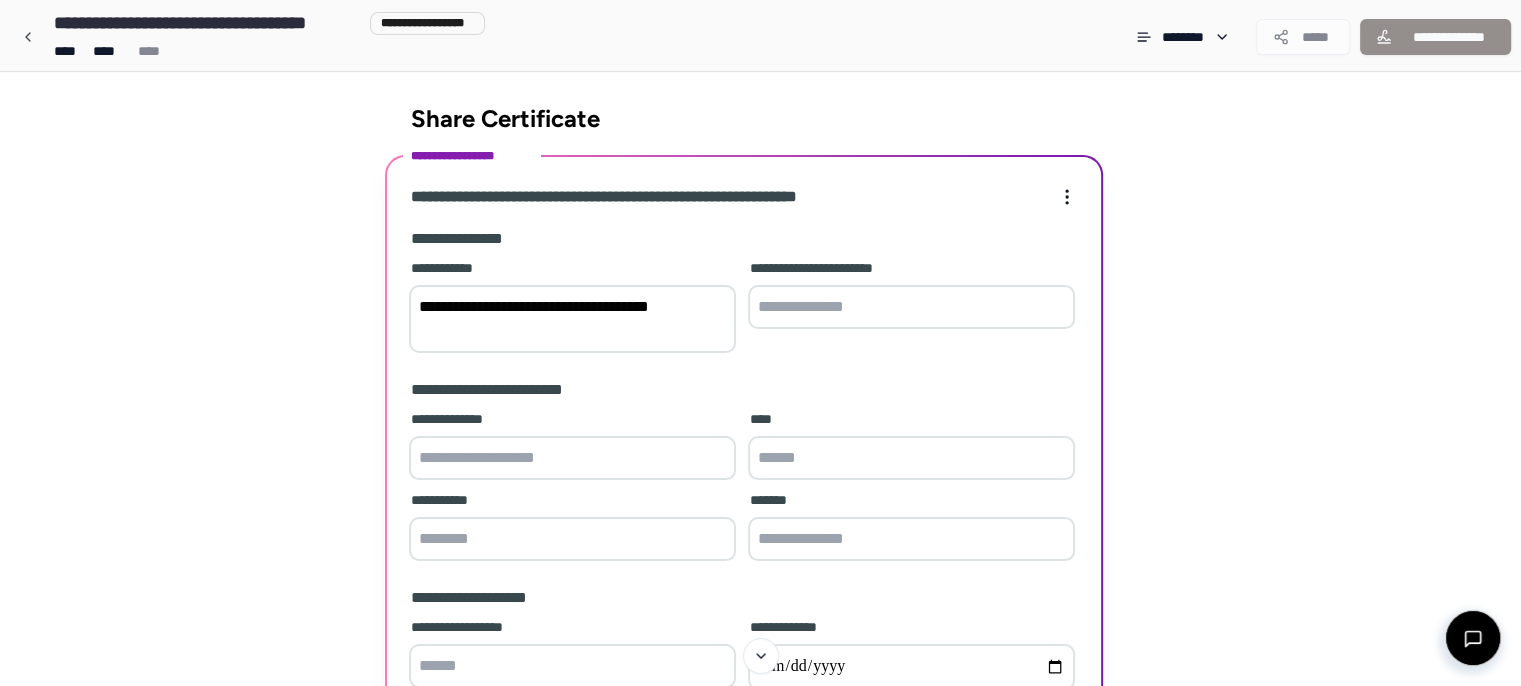 type on "**********" 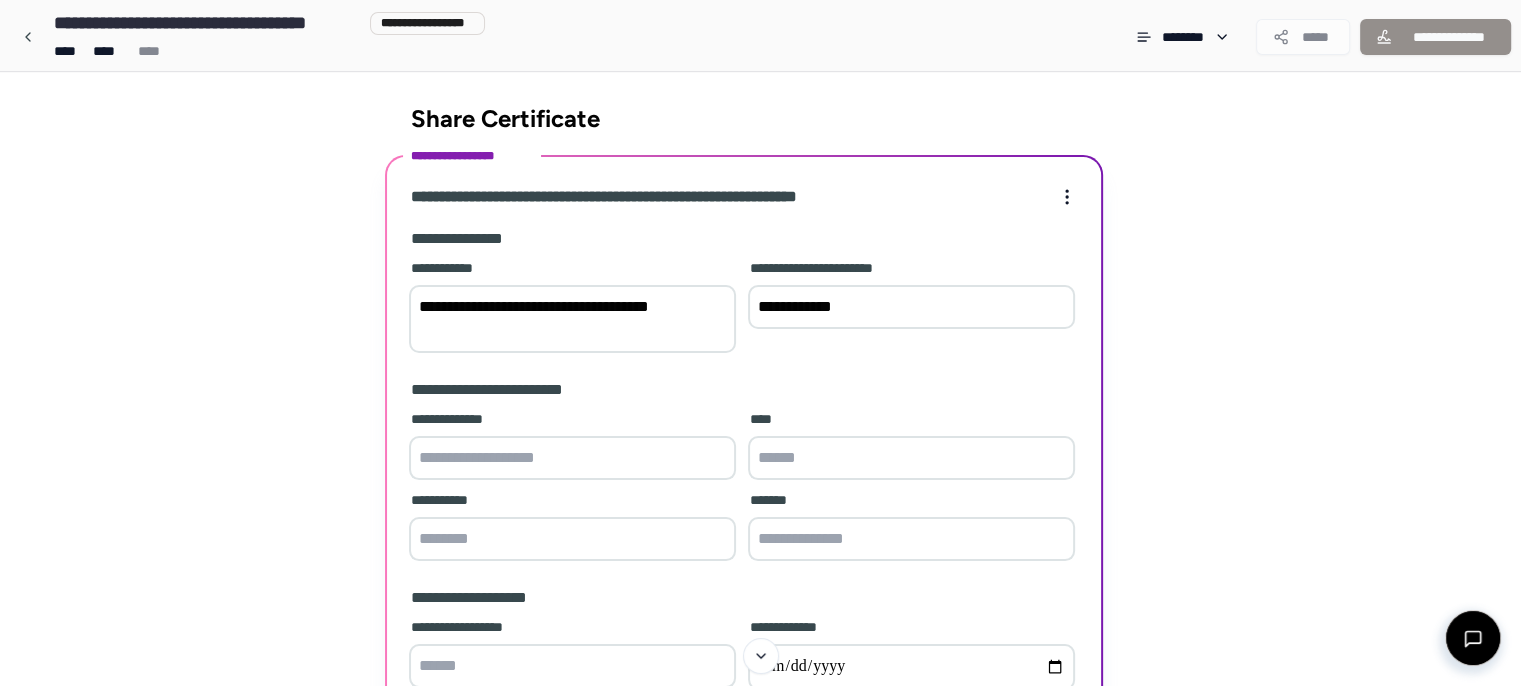 type on "*********" 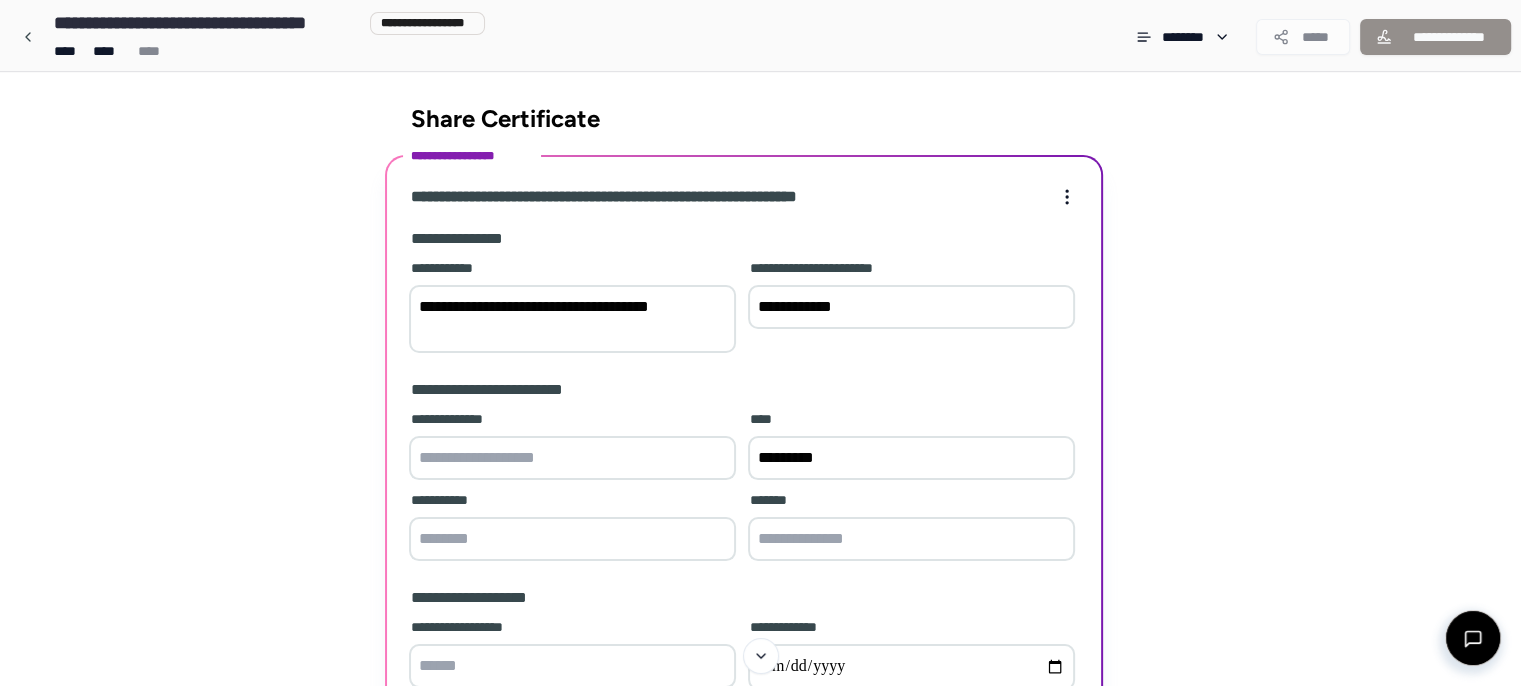 type on "****" 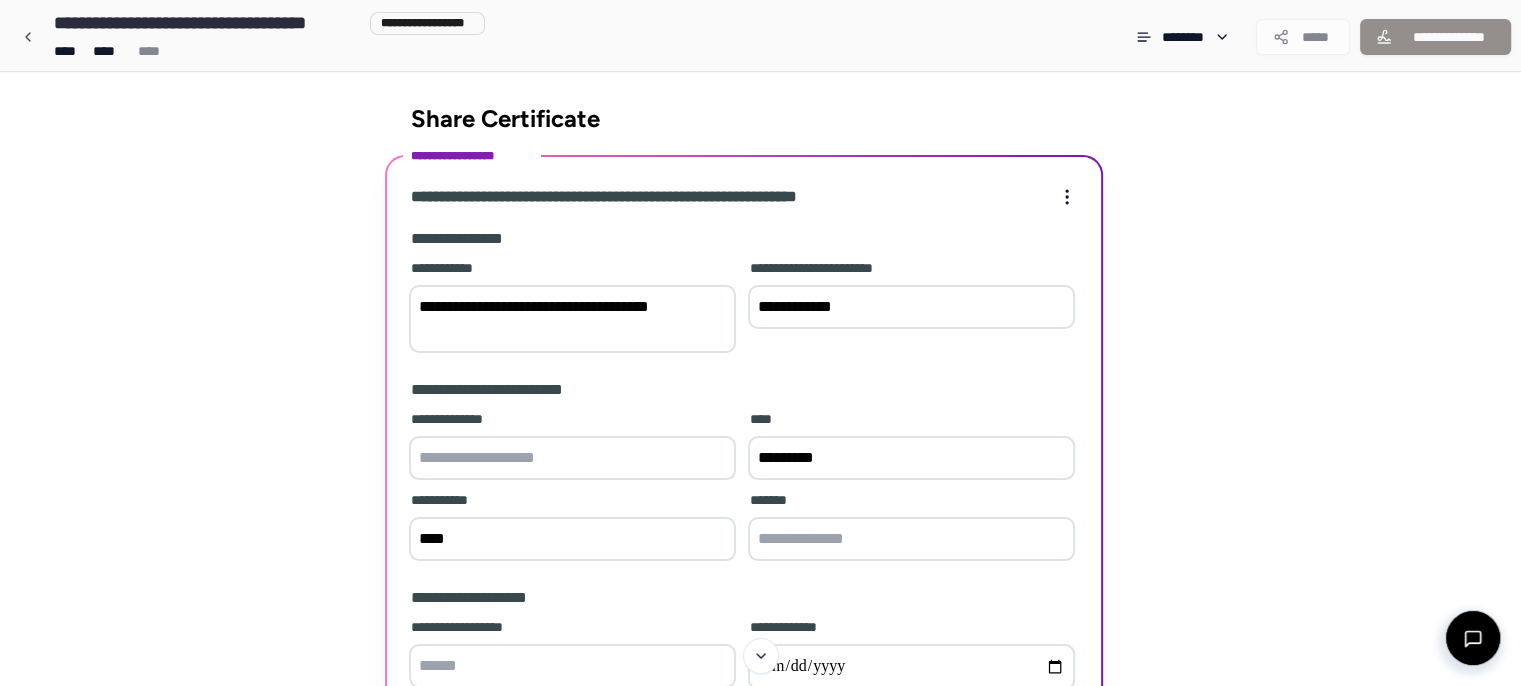 type on "**********" 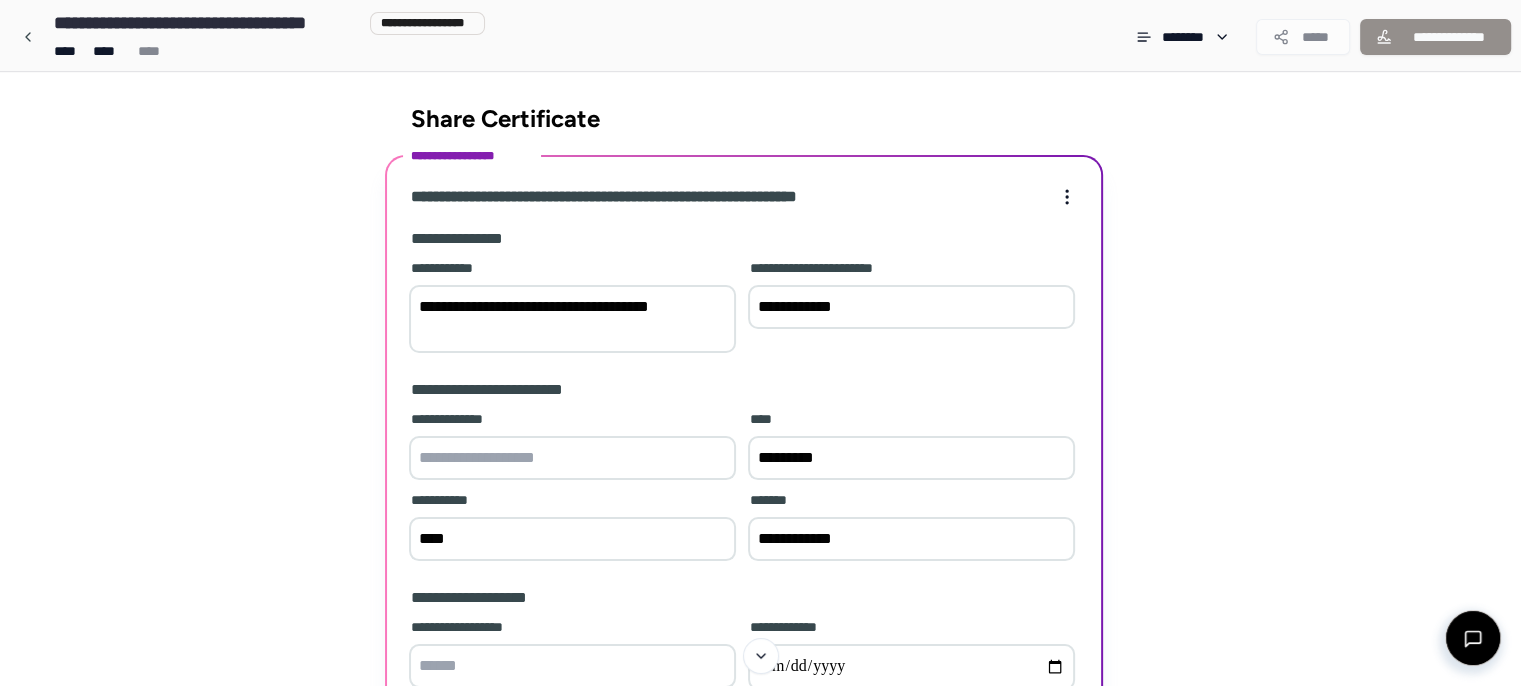 click at bounding box center [572, 458] 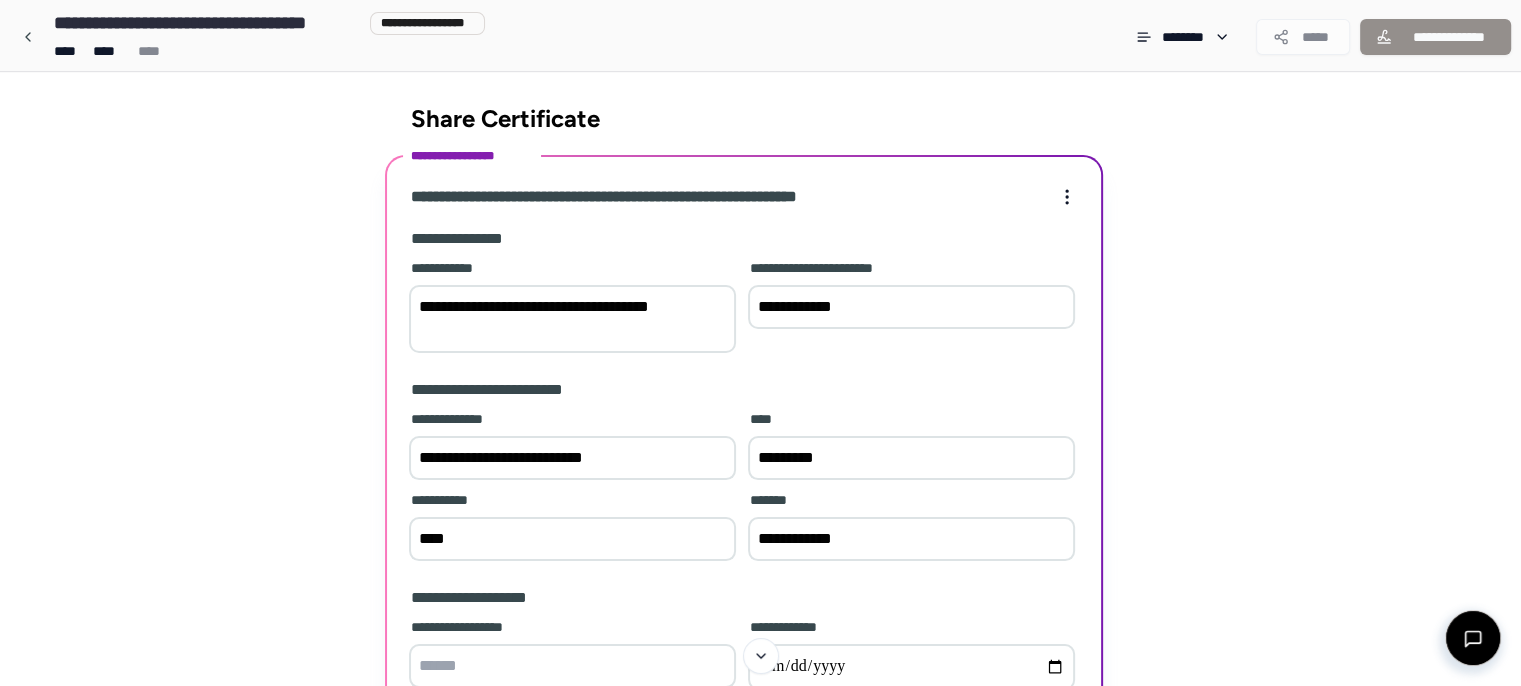 type on "**********" 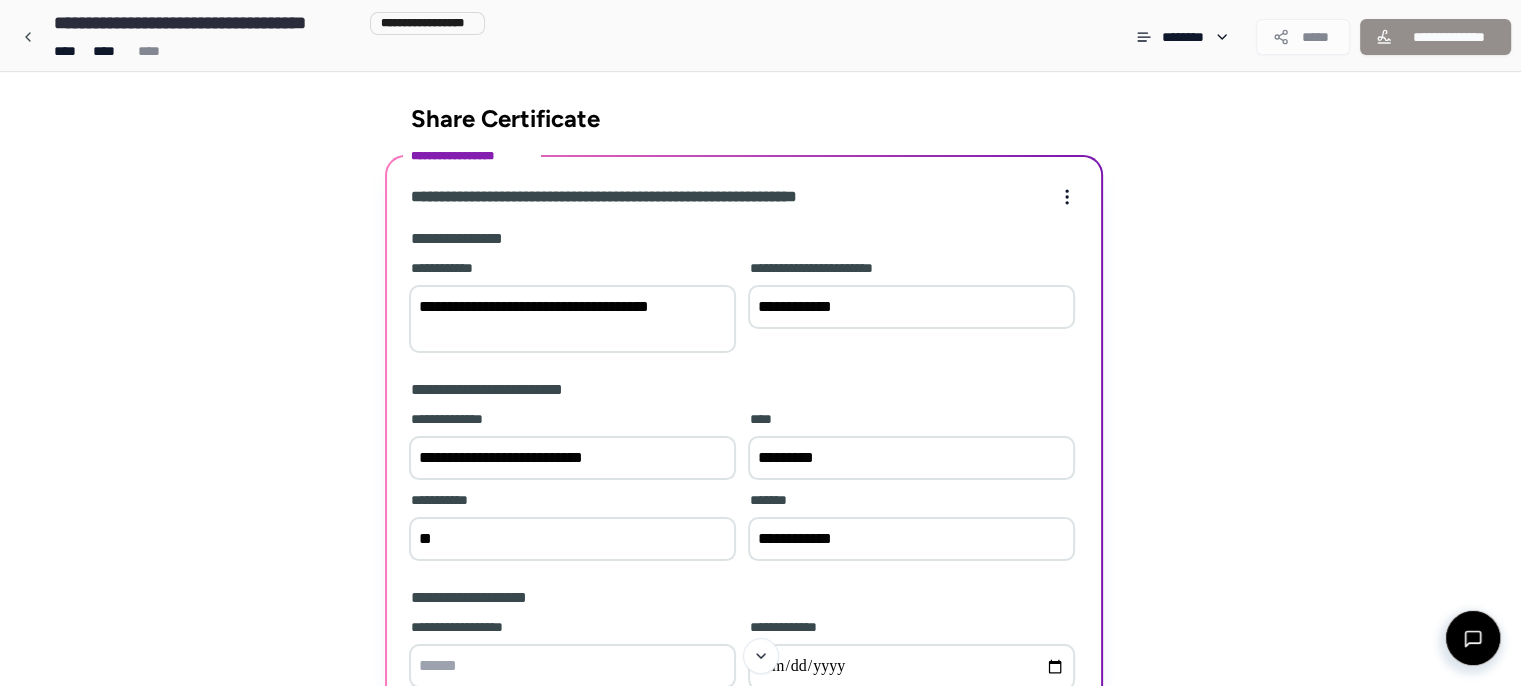 type on "*" 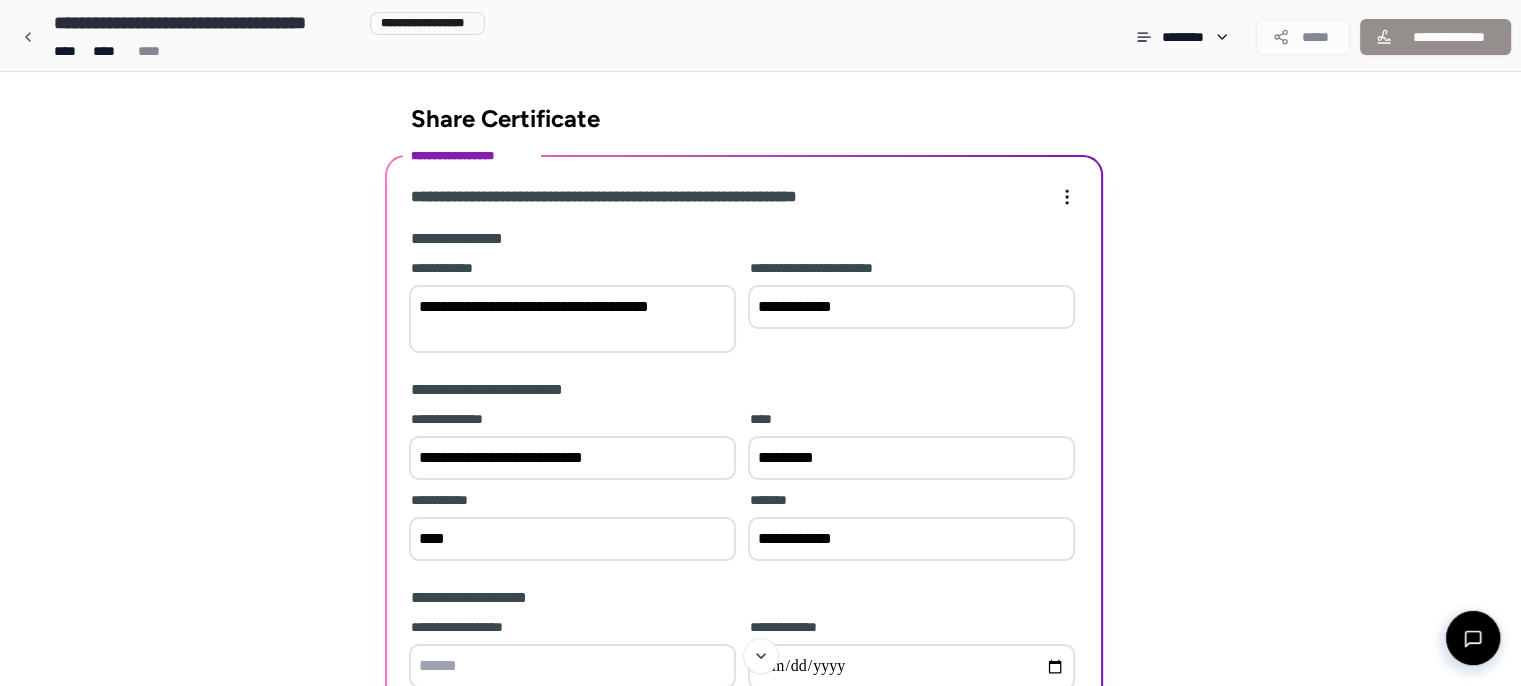 type on "****" 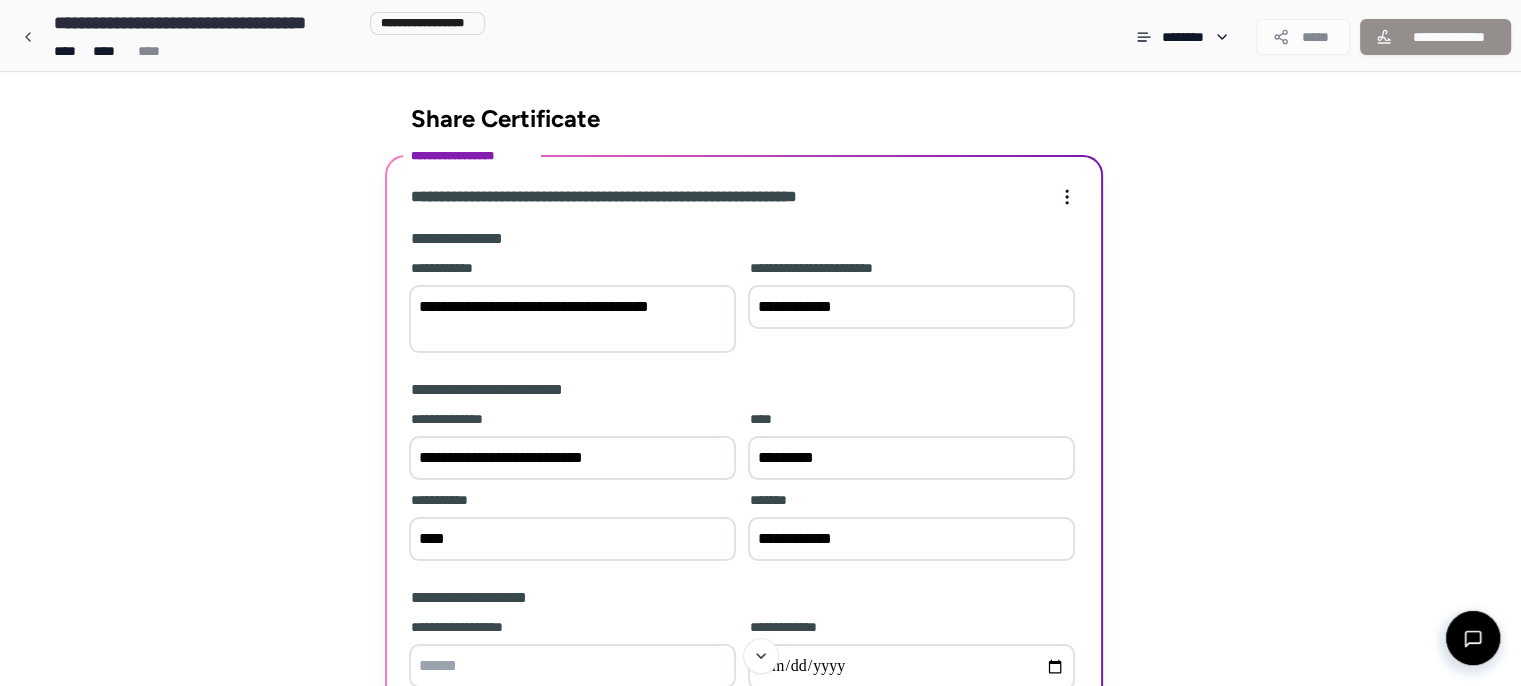 click on "**********" at bounding box center (572, 458) 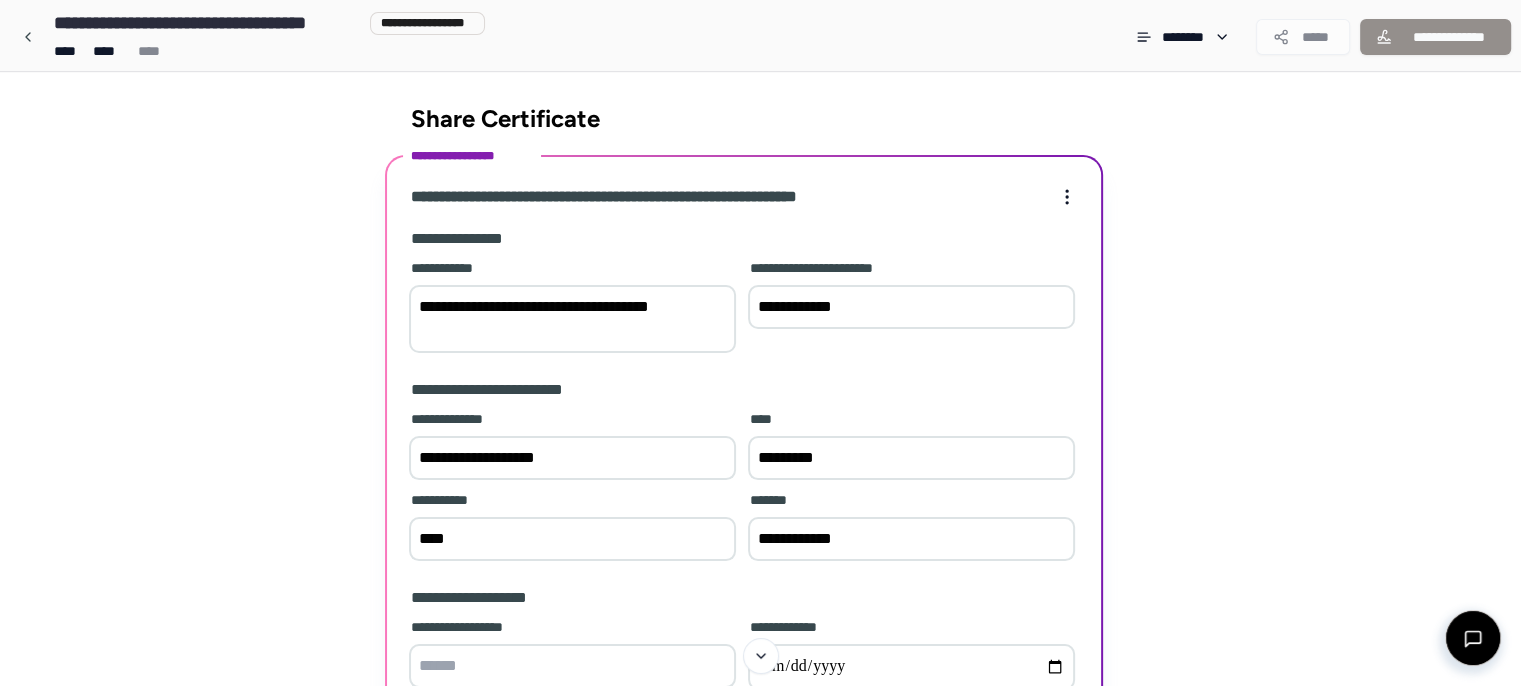 type on "**********" 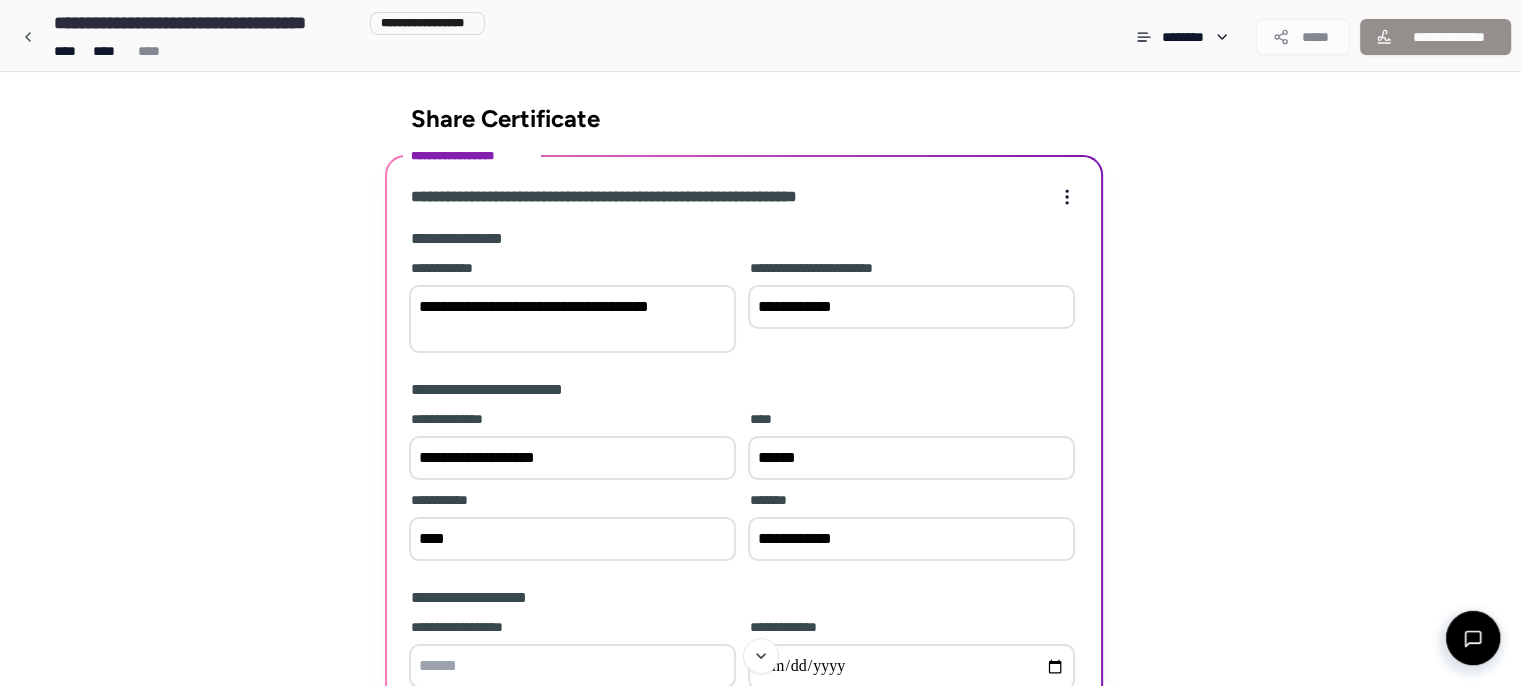 type on "******" 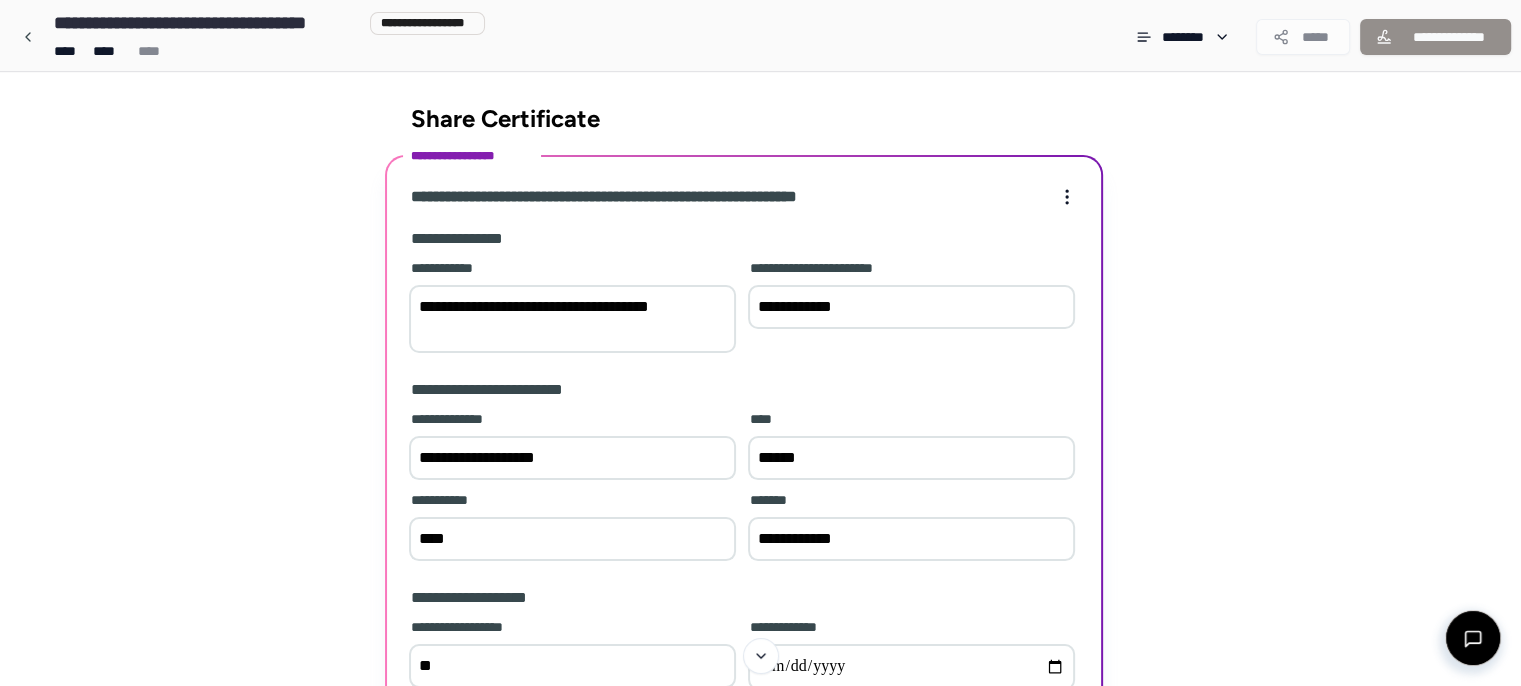 type on "**" 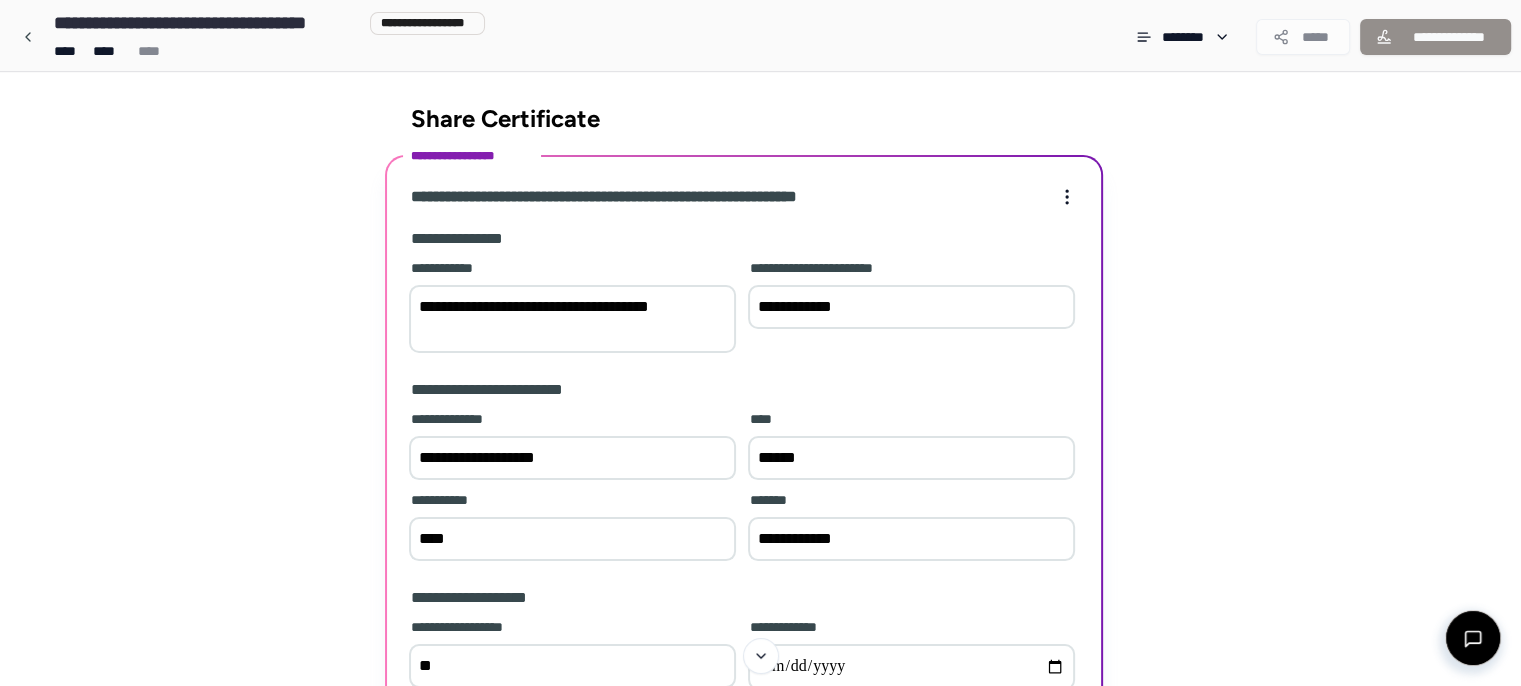 scroll, scrollTop: 1, scrollLeft: 0, axis: vertical 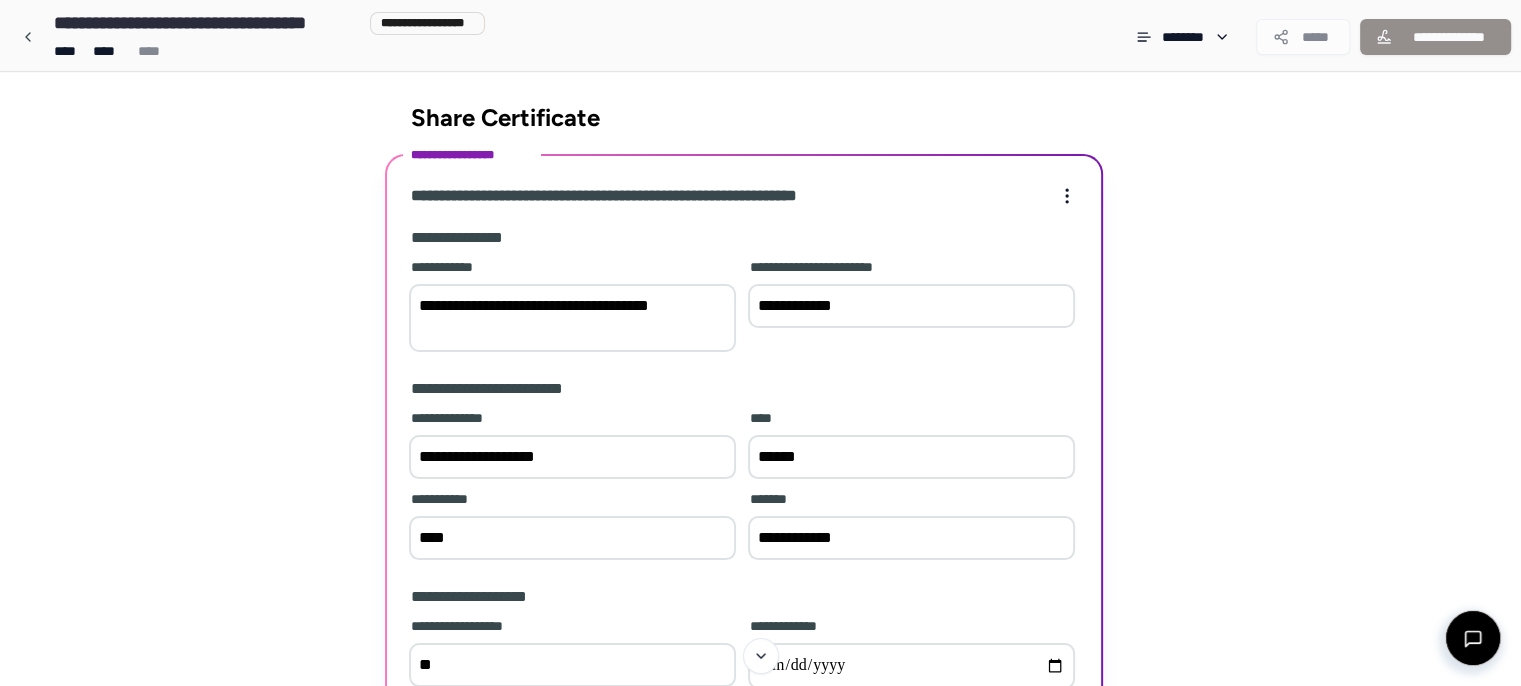 click at bounding box center [911, 666] 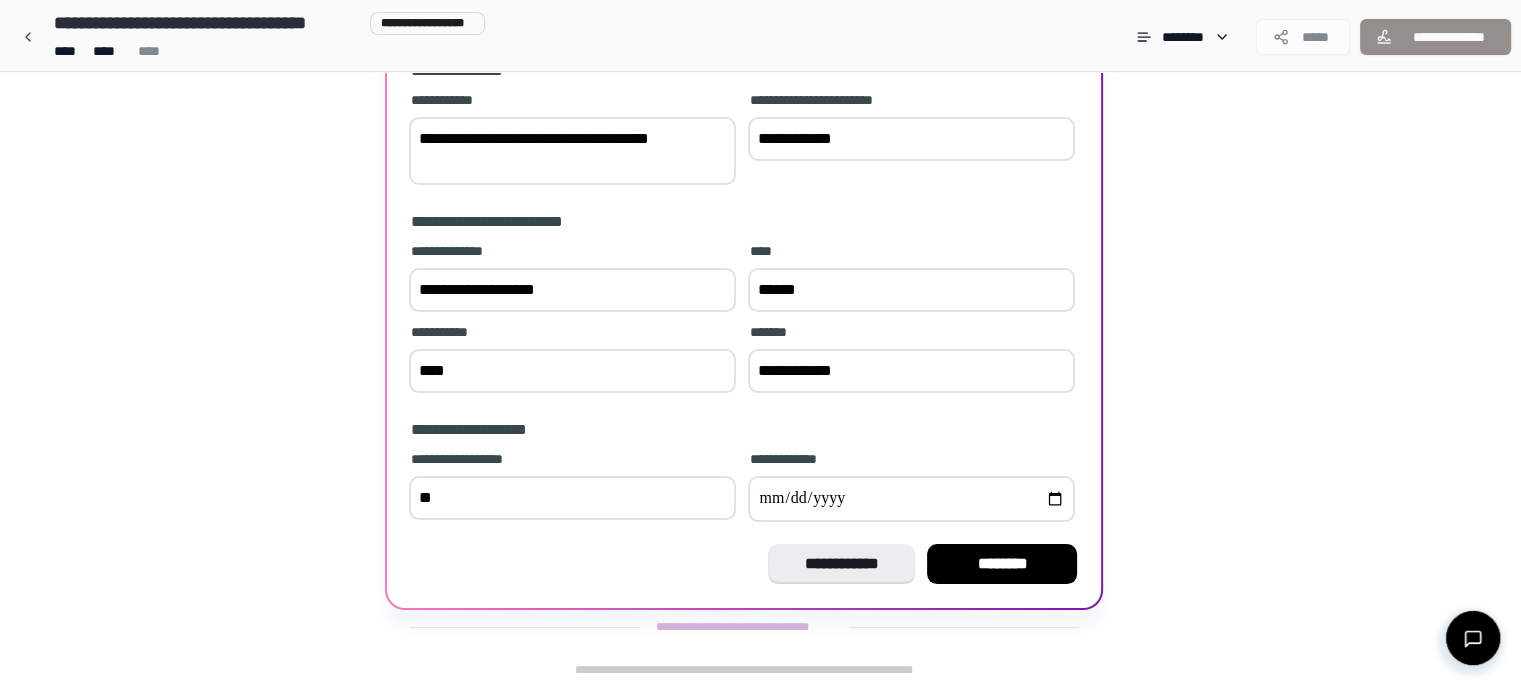 scroll, scrollTop: 169, scrollLeft: 0, axis: vertical 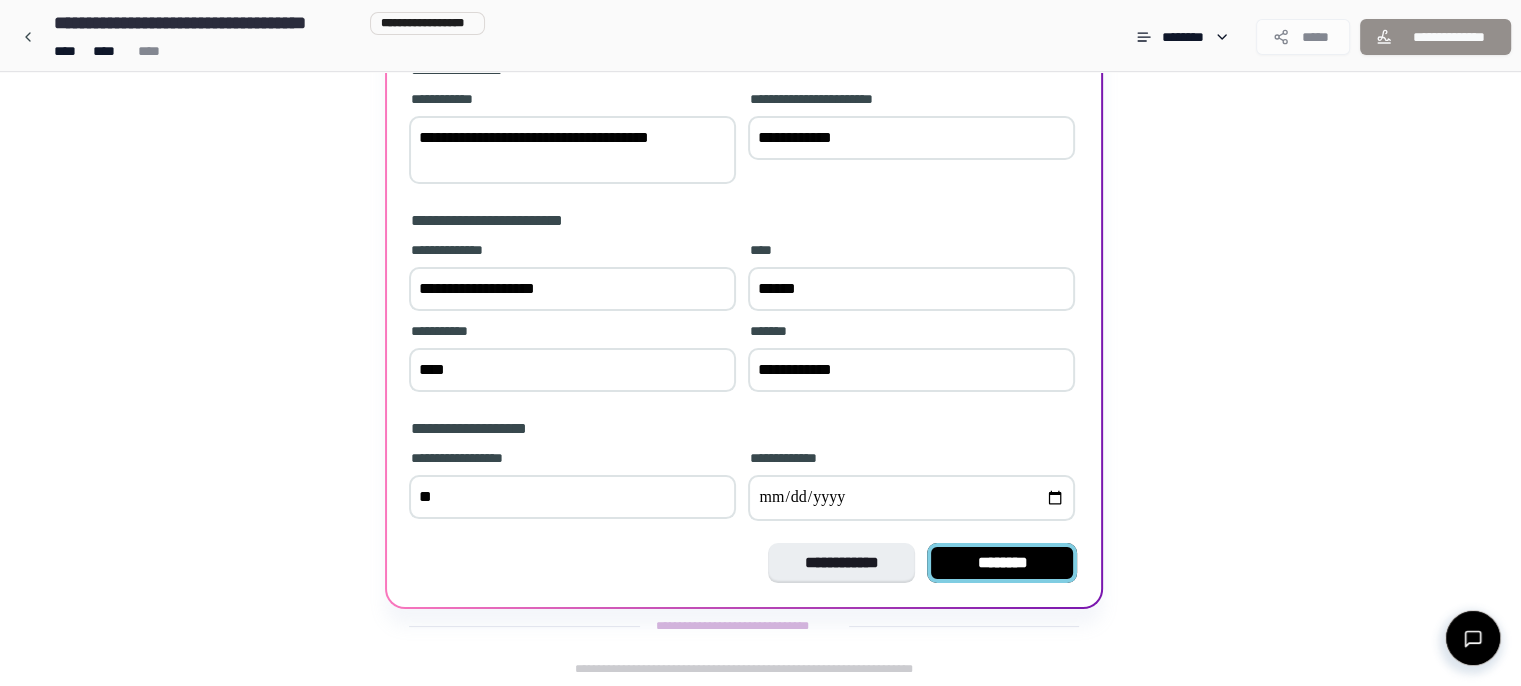 click on "********" at bounding box center [1002, 563] 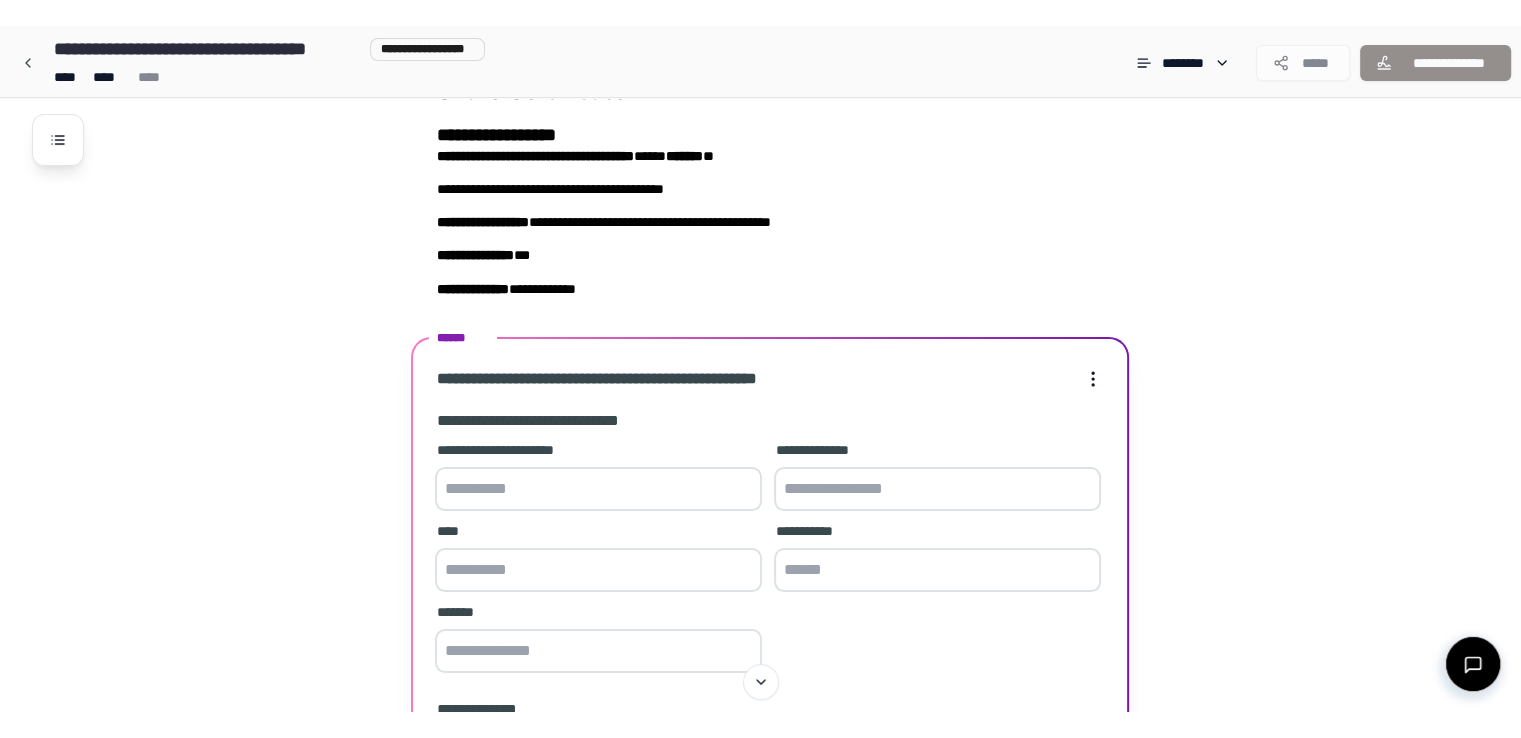 scroll, scrollTop: 0, scrollLeft: 0, axis: both 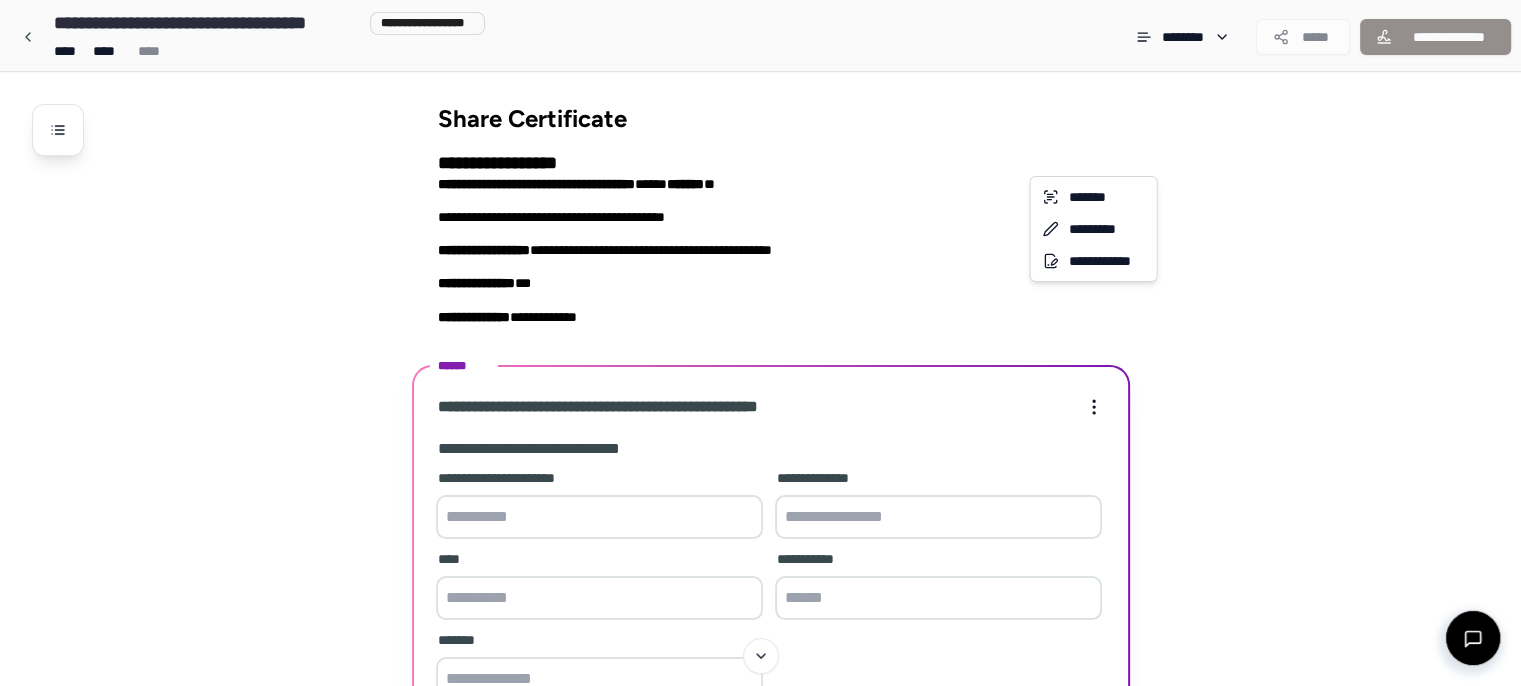 click on "**********" at bounding box center [768, 496] 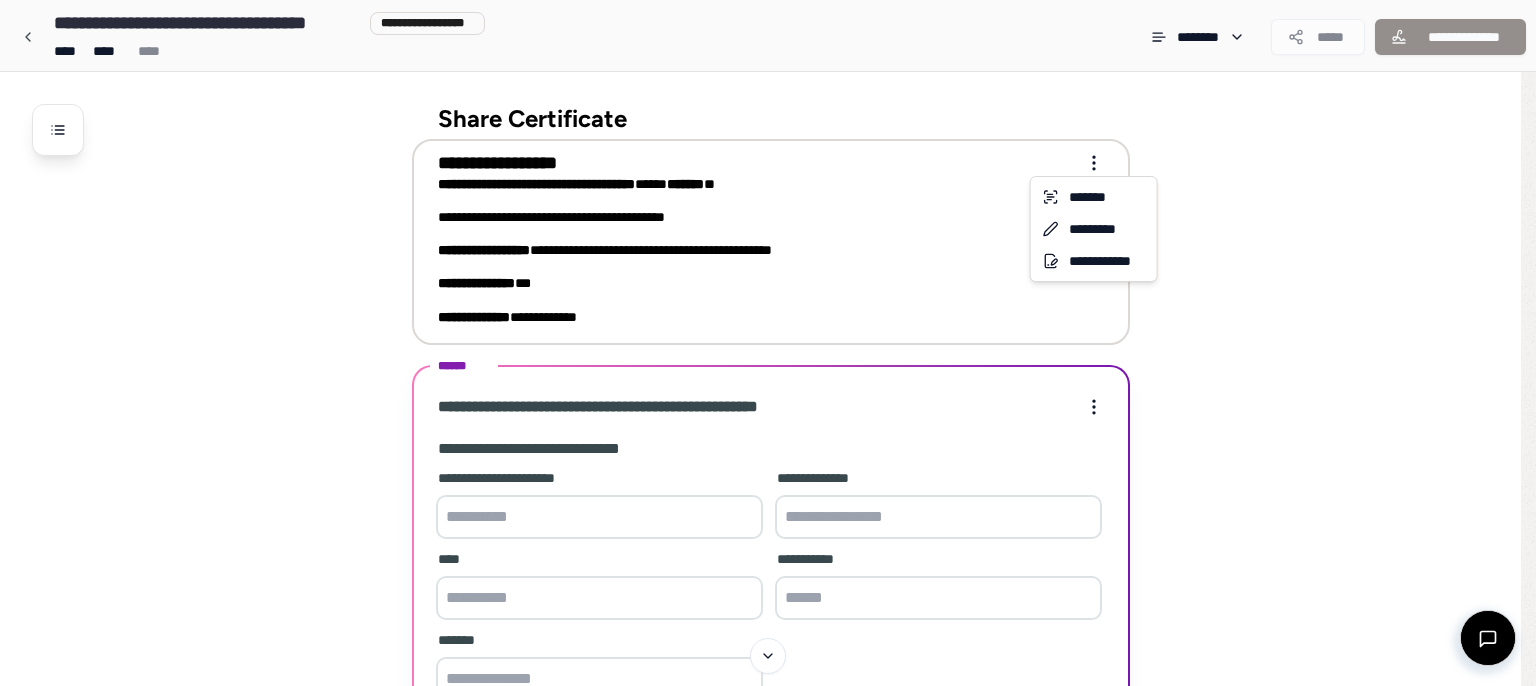click on "**********" at bounding box center [768, 496] 